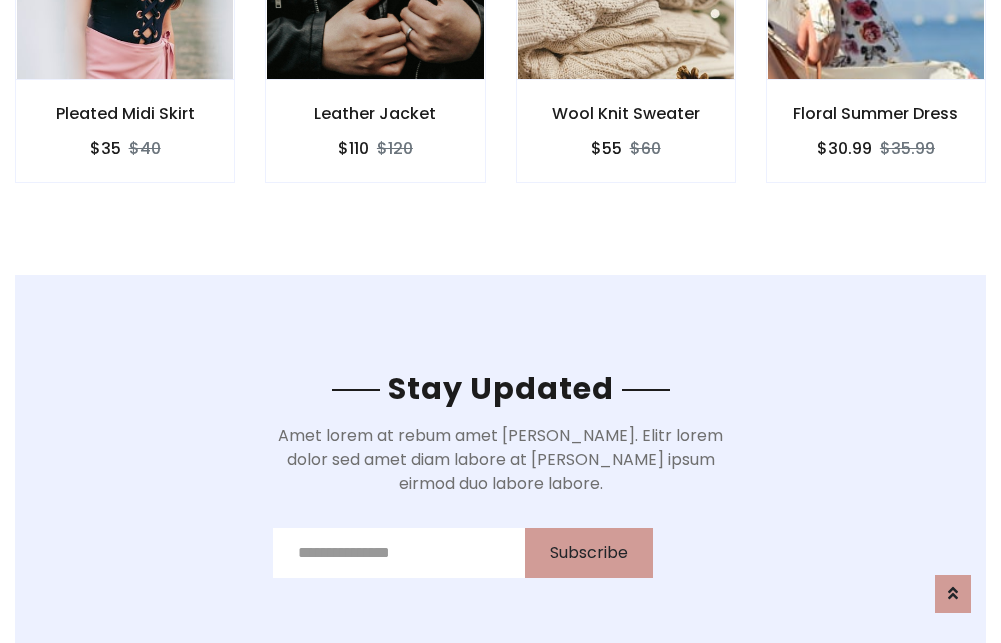 scroll, scrollTop: 3012, scrollLeft: 0, axis: vertical 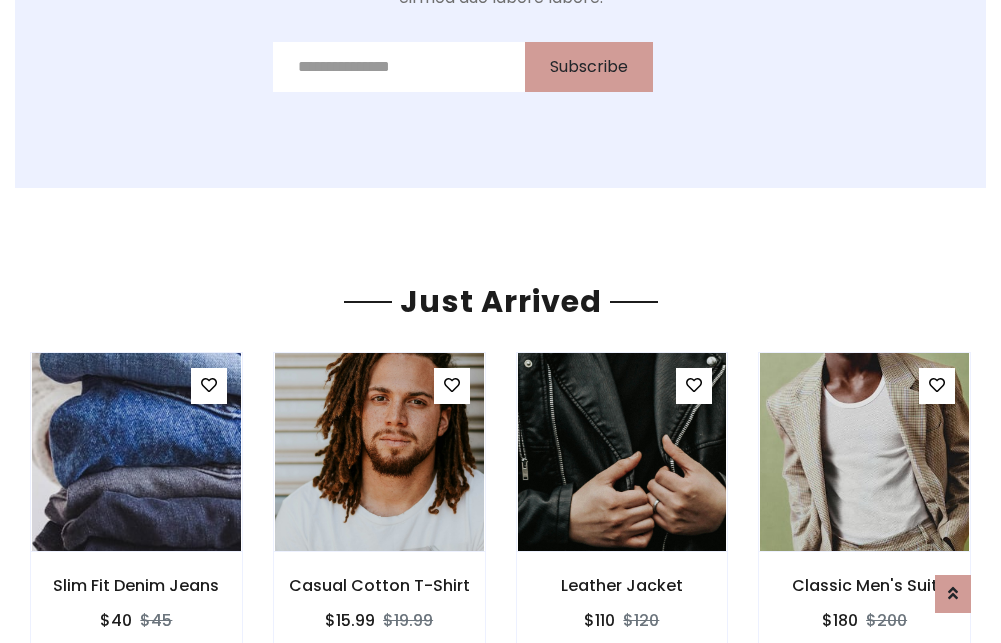 click on "Wool Knit Sweater
$55
$60" at bounding box center [626, -441] 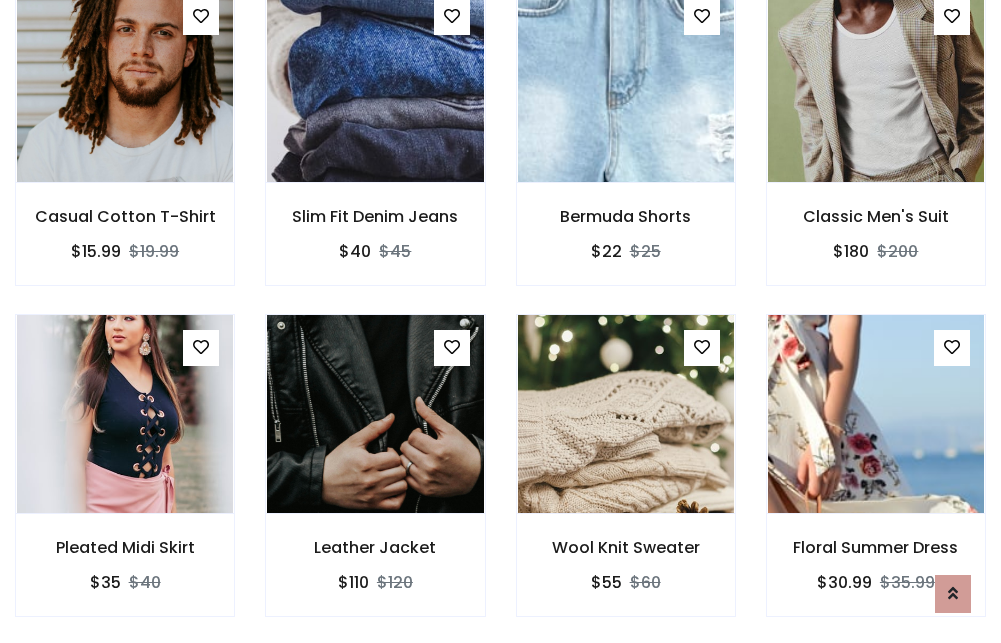 click on "Wool Knit Sweater
$55
$60" at bounding box center (626, 479) 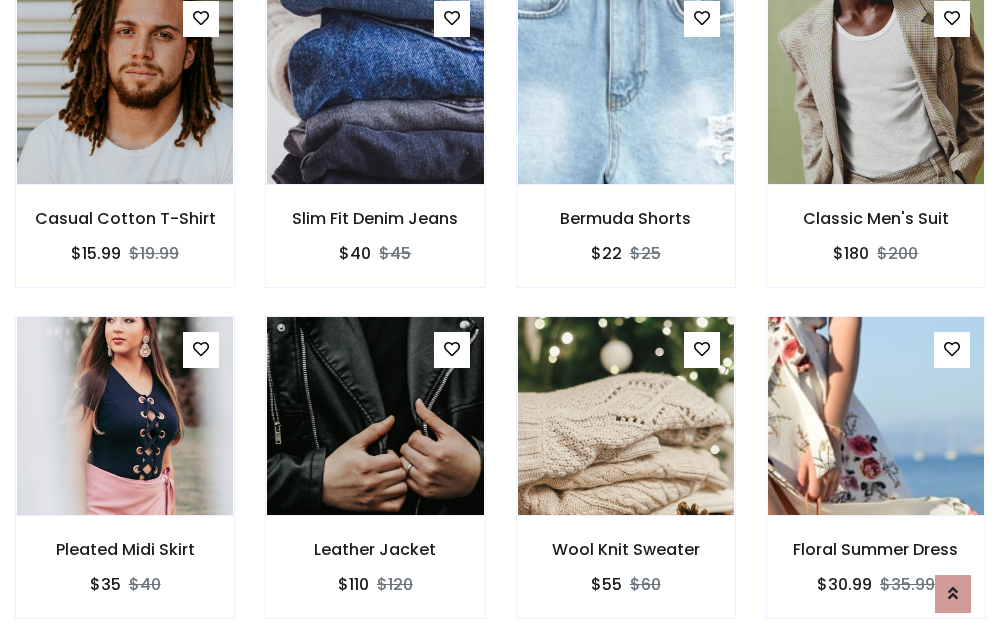click on "Wool Knit Sweater
$55
$60" at bounding box center (626, 481) 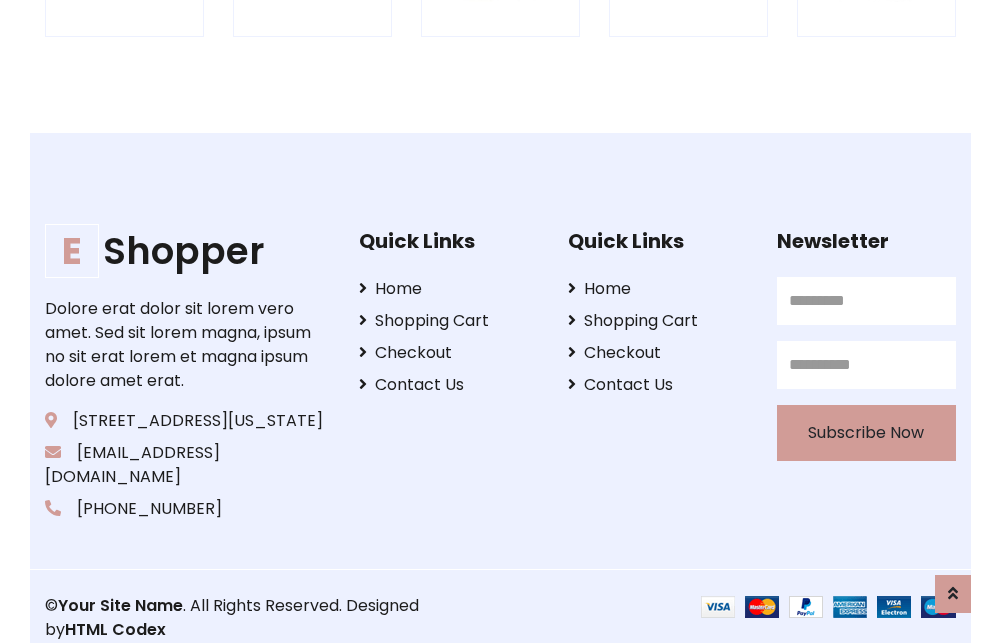 scroll, scrollTop: 3807, scrollLeft: 0, axis: vertical 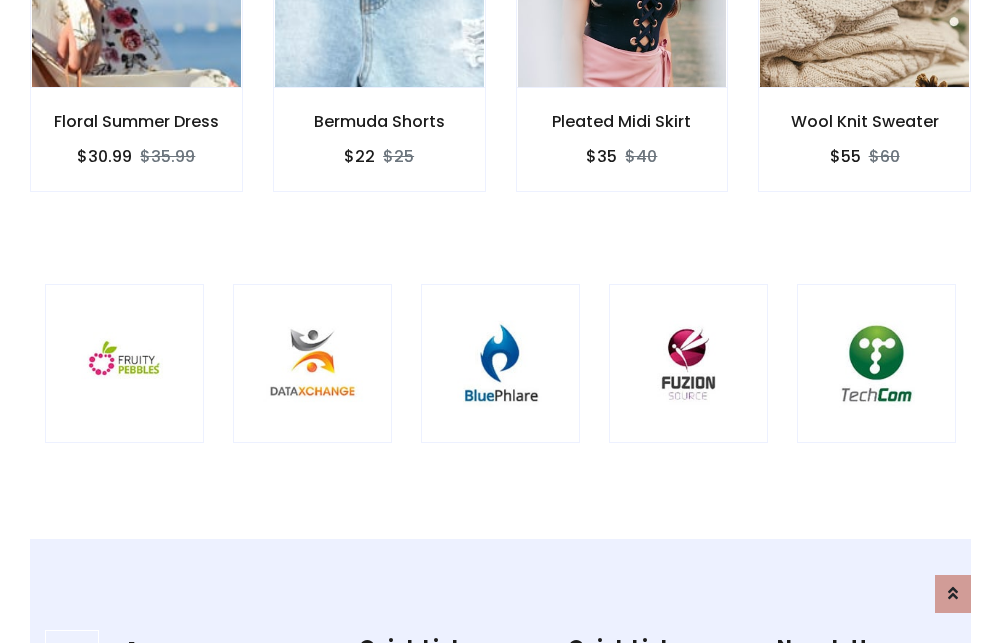 click at bounding box center (500, 363) 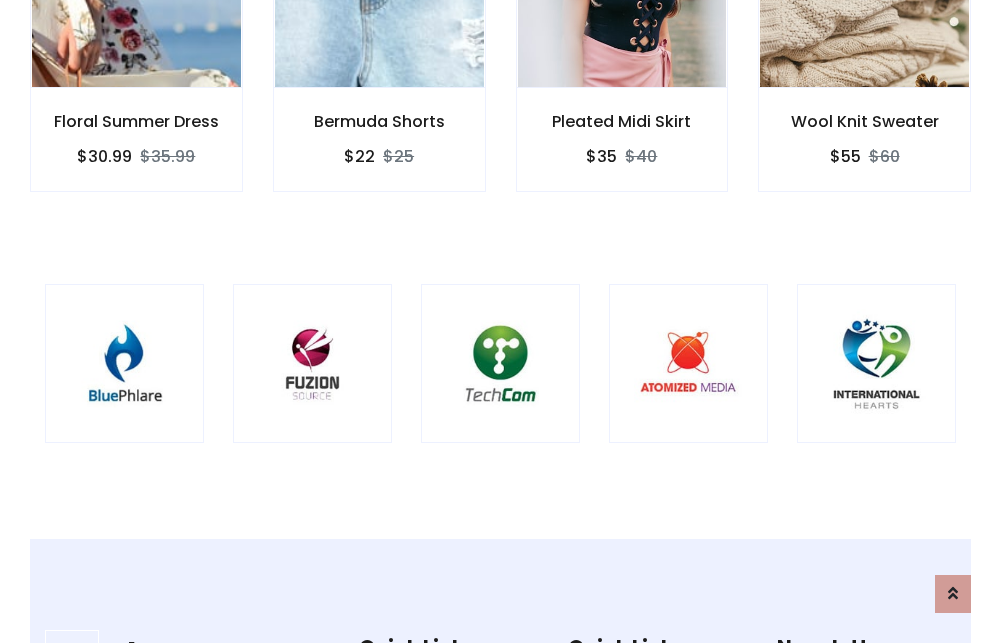 click at bounding box center [500, 363] 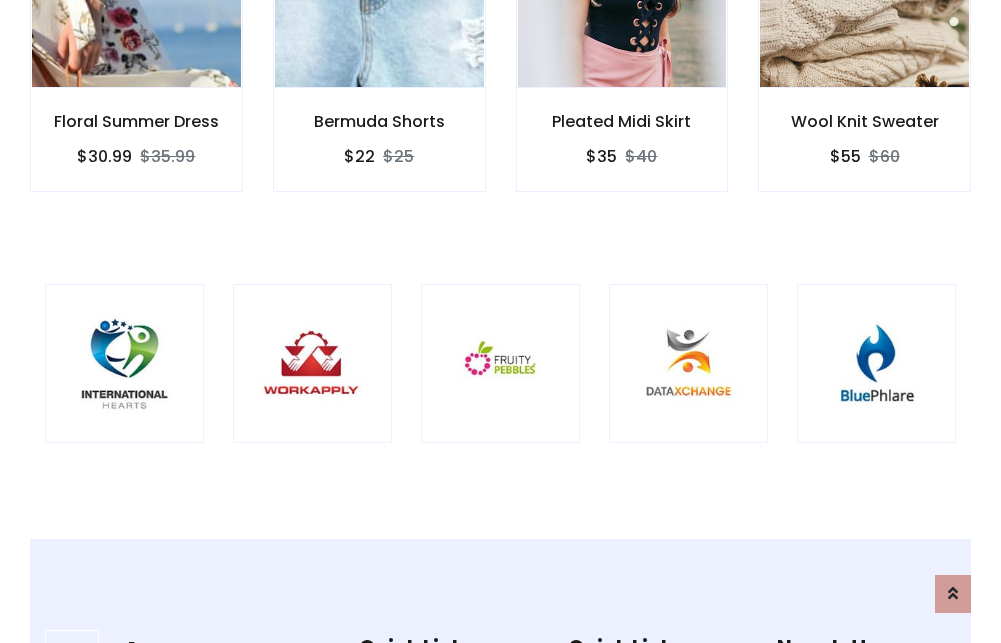click at bounding box center [500, 363] 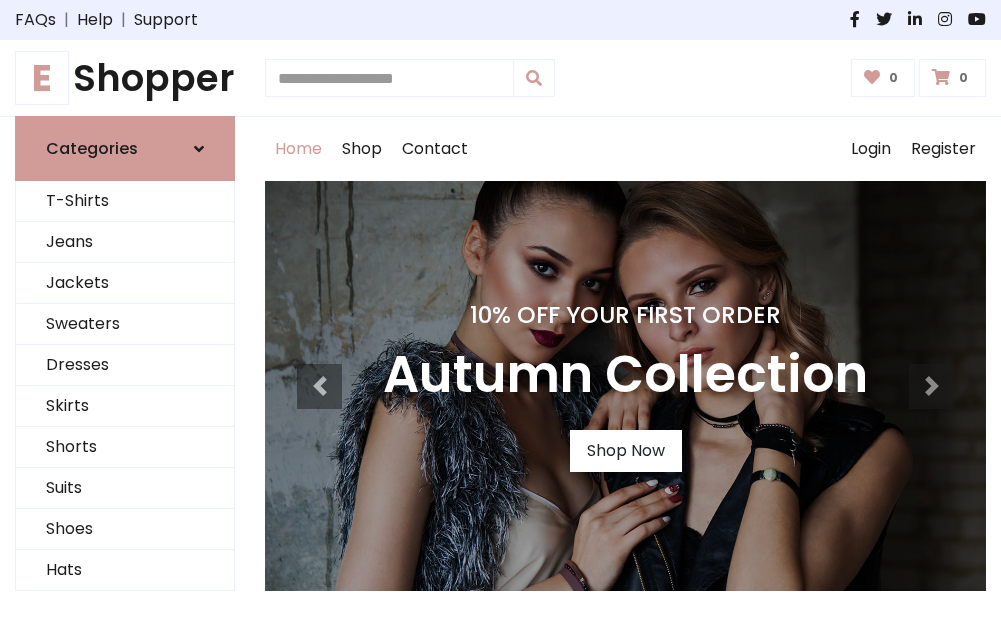 scroll, scrollTop: 0, scrollLeft: 0, axis: both 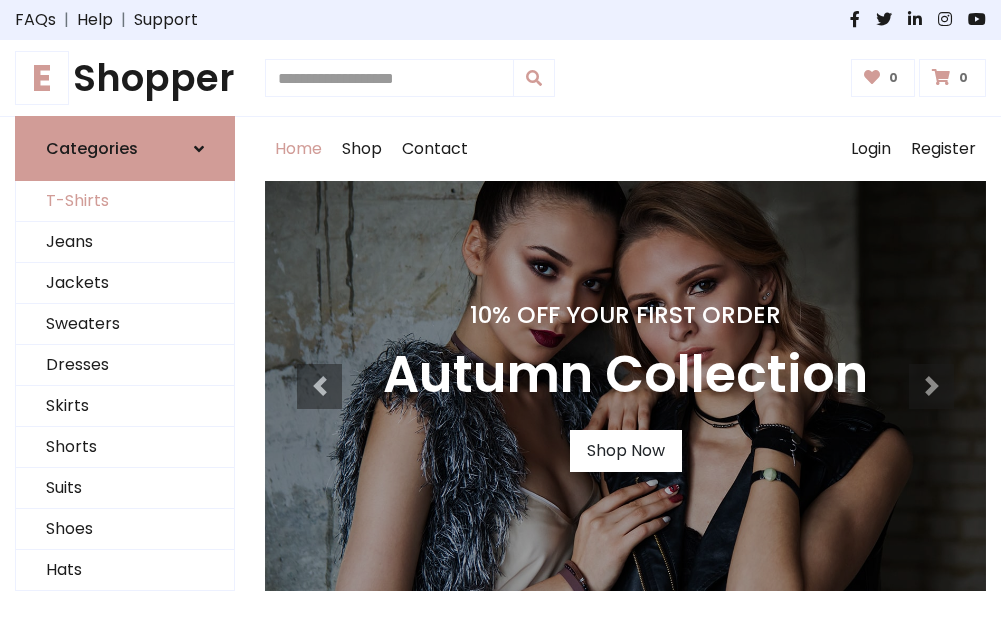 click on "T-Shirts" at bounding box center [125, 201] 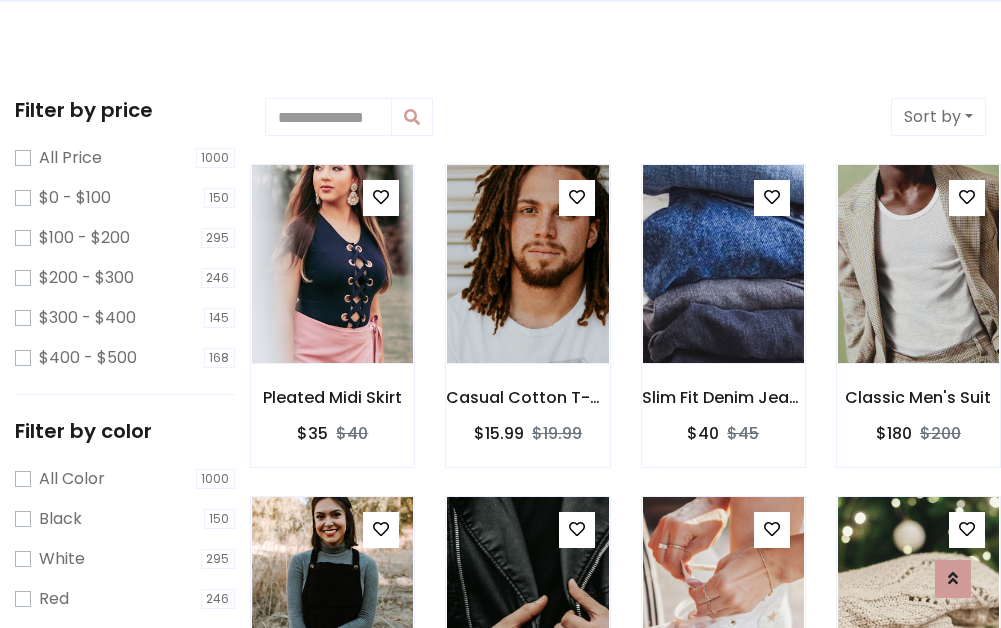 scroll, scrollTop: 0, scrollLeft: 0, axis: both 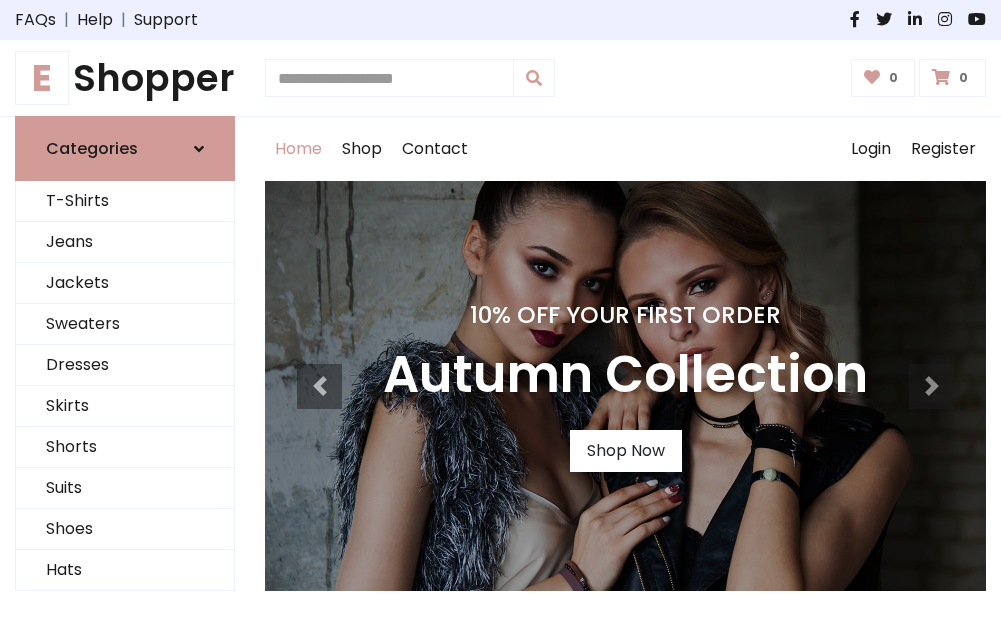 click on "E Shopper" at bounding box center (125, 78) 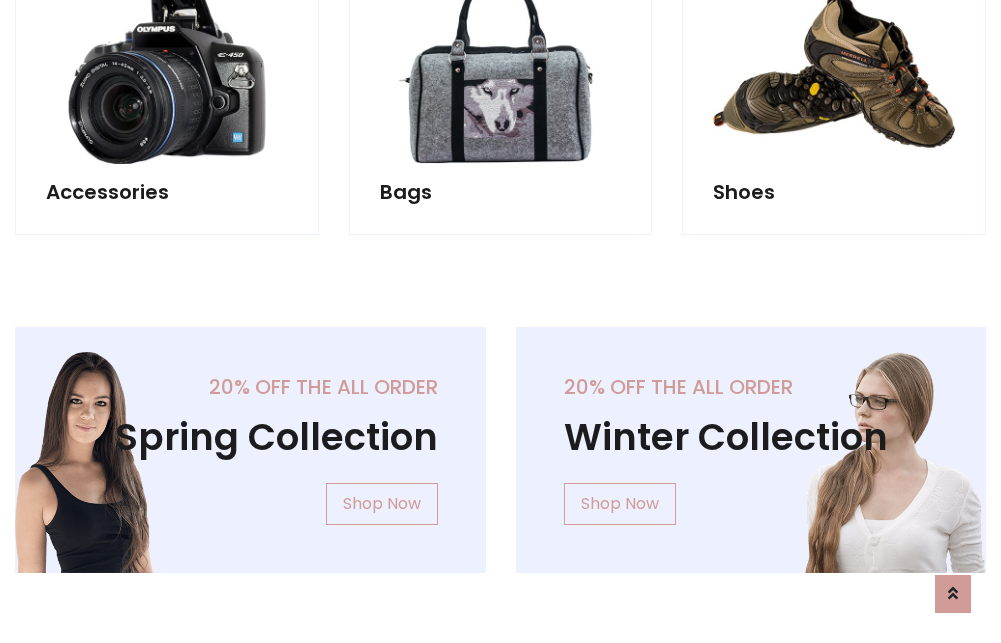 scroll, scrollTop: 1943, scrollLeft: 0, axis: vertical 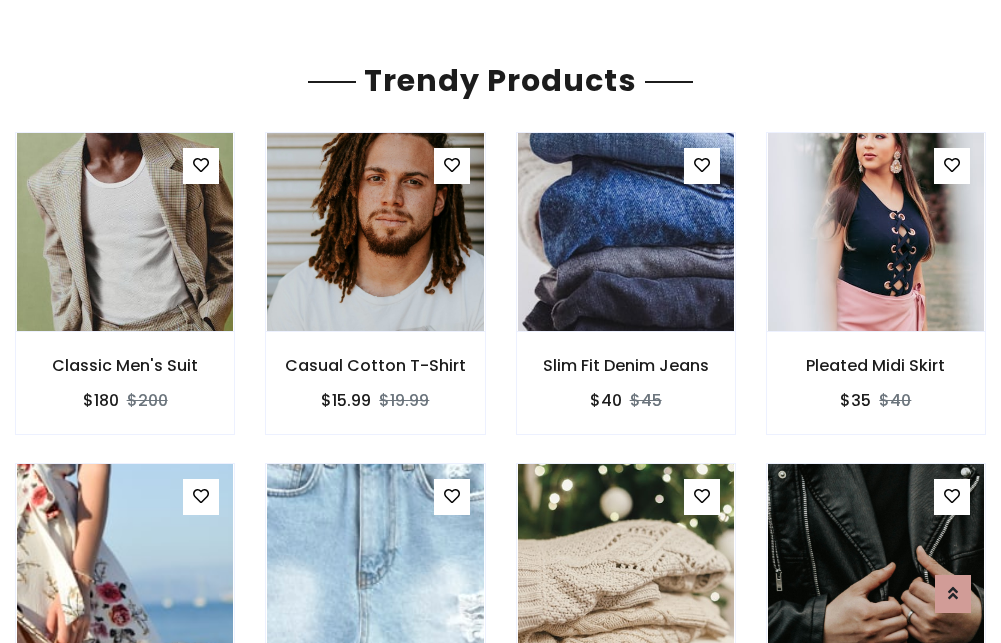 click on "Shop" at bounding box center [362, -1794] 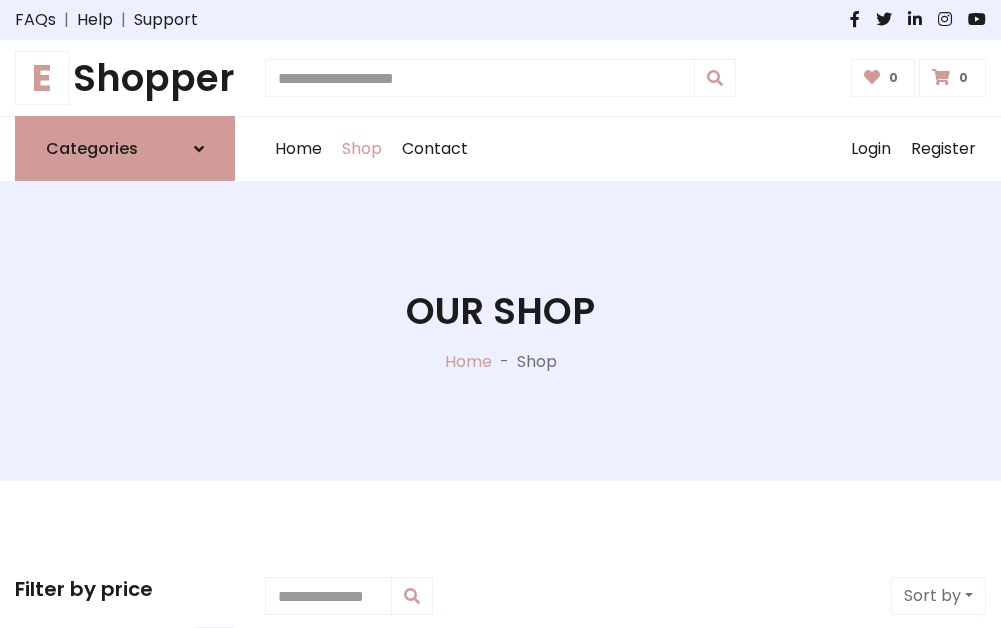 scroll, scrollTop: 0, scrollLeft: 0, axis: both 